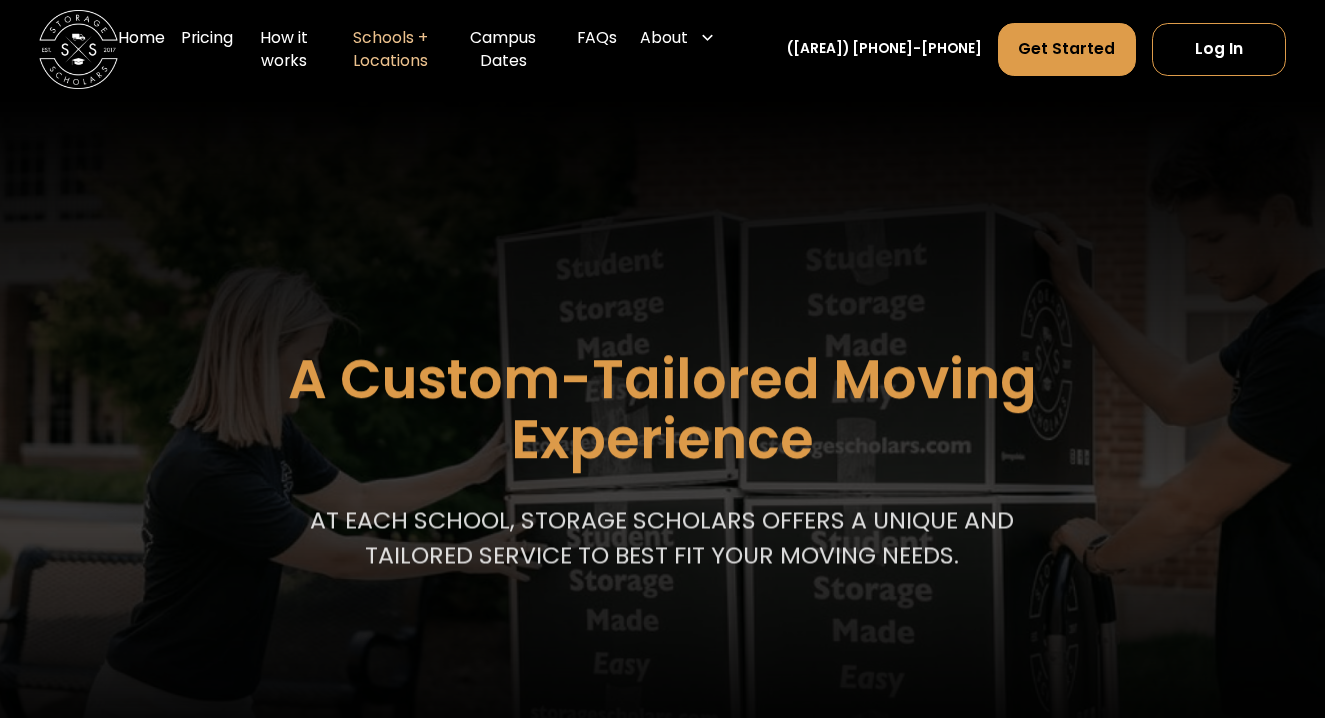 scroll, scrollTop: 0, scrollLeft: 0, axis: both 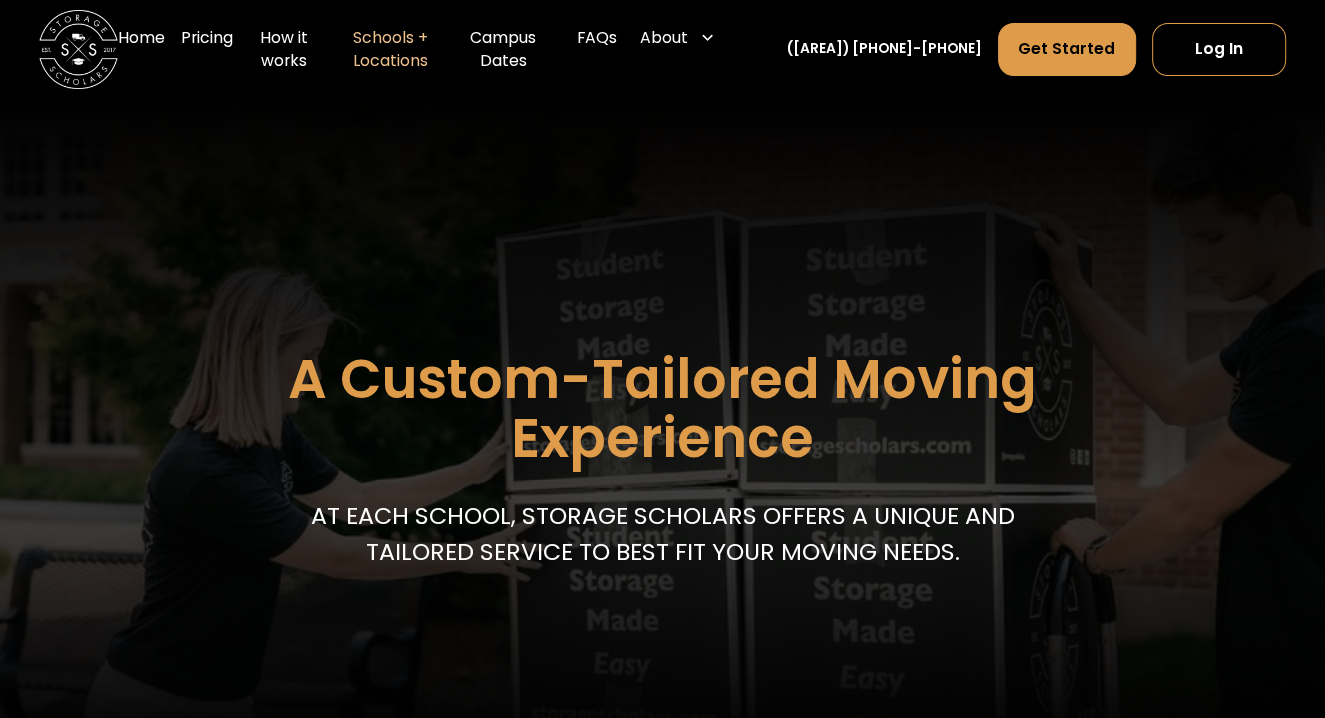 click on "Schools + Locations" at bounding box center [390, 49] 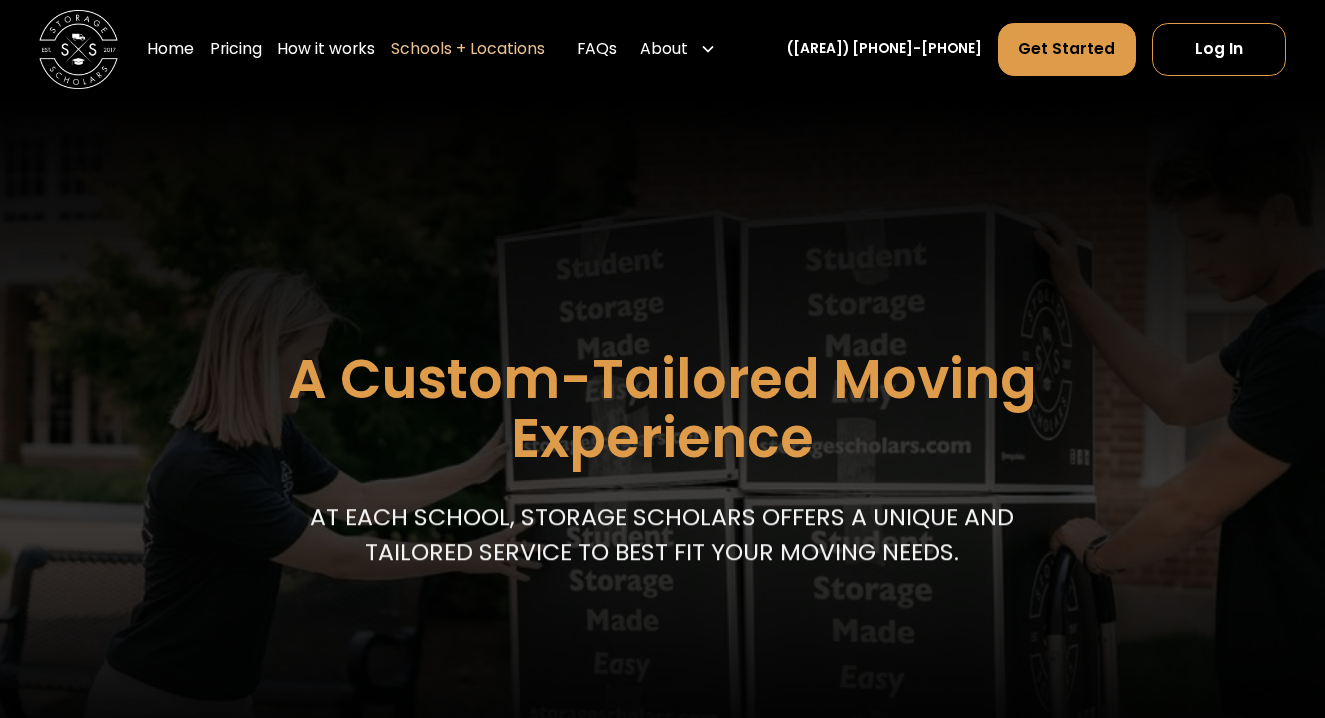 scroll, scrollTop: 0, scrollLeft: 0, axis: both 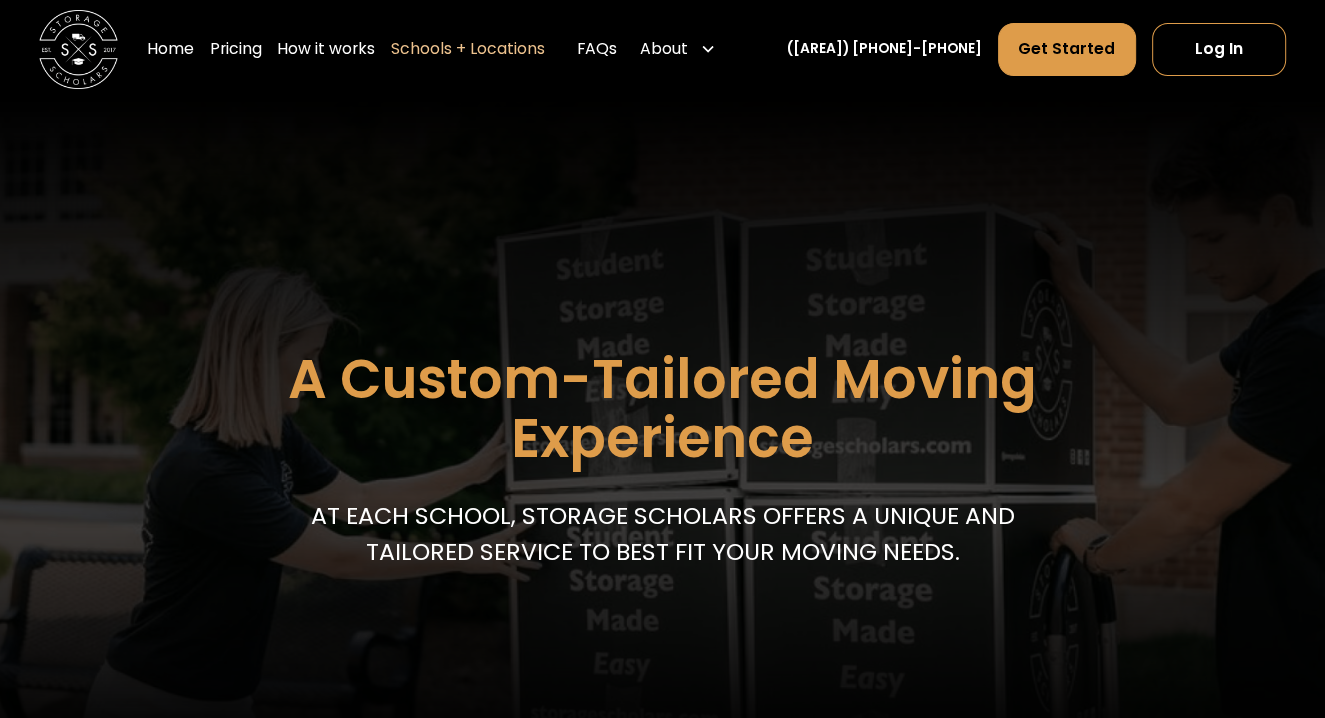 click on "Schools + Locations" at bounding box center [468, 49] 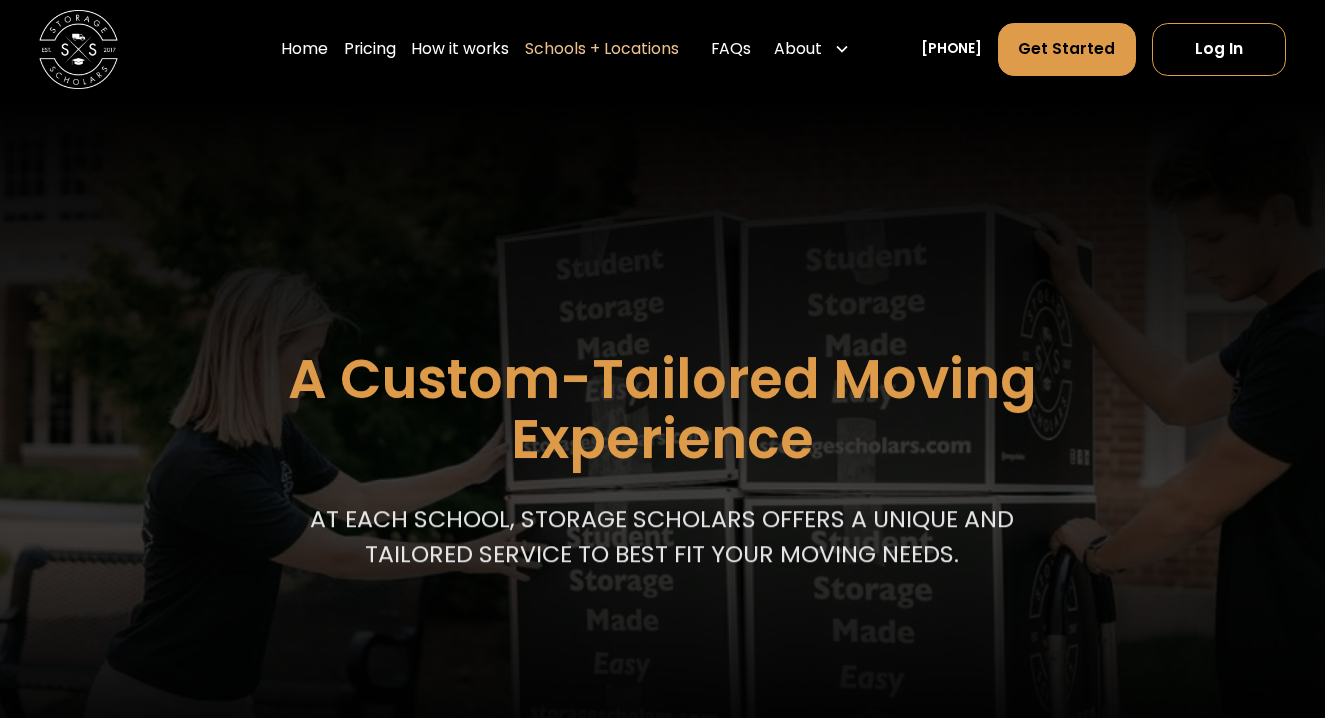 scroll, scrollTop: 0, scrollLeft: 0, axis: both 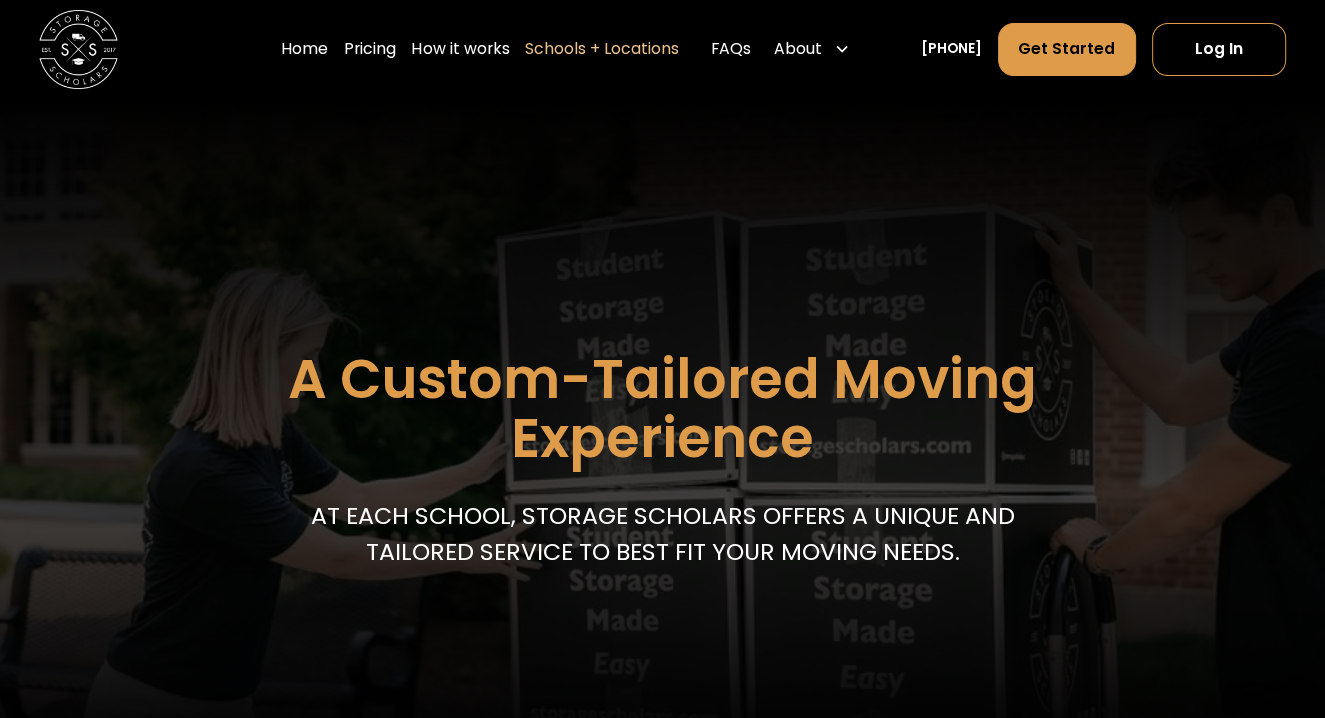 click on "Schools + Locations" at bounding box center (602, 49) 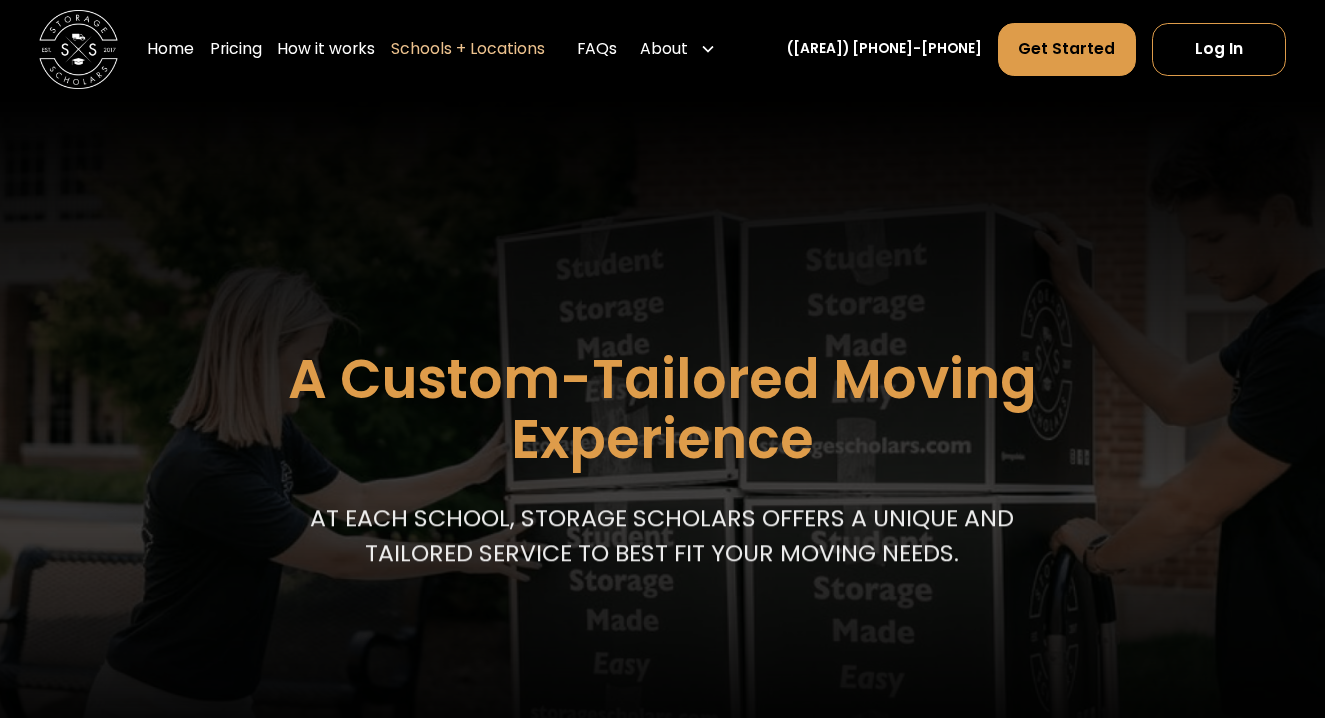scroll, scrollTop: 0, scrollLeft: 0, axis: both 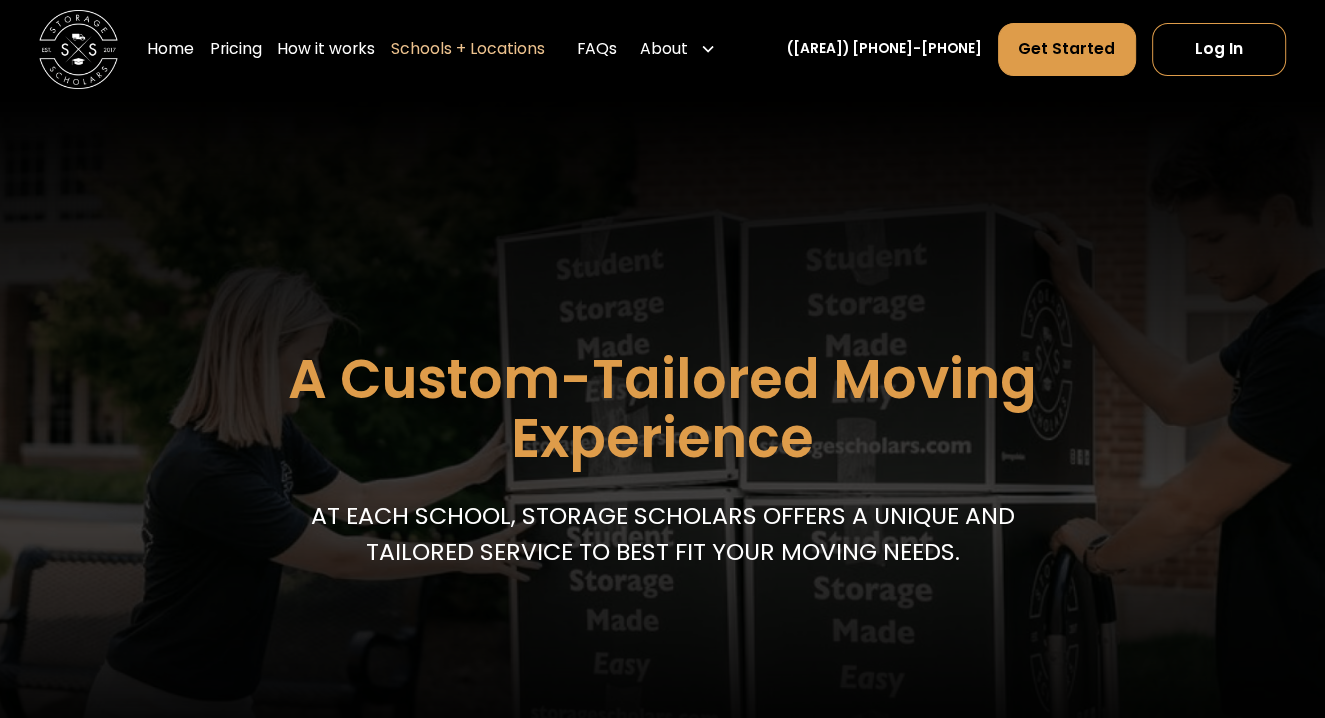 click on "Schools + Locations" at bounding box center [468, 49] 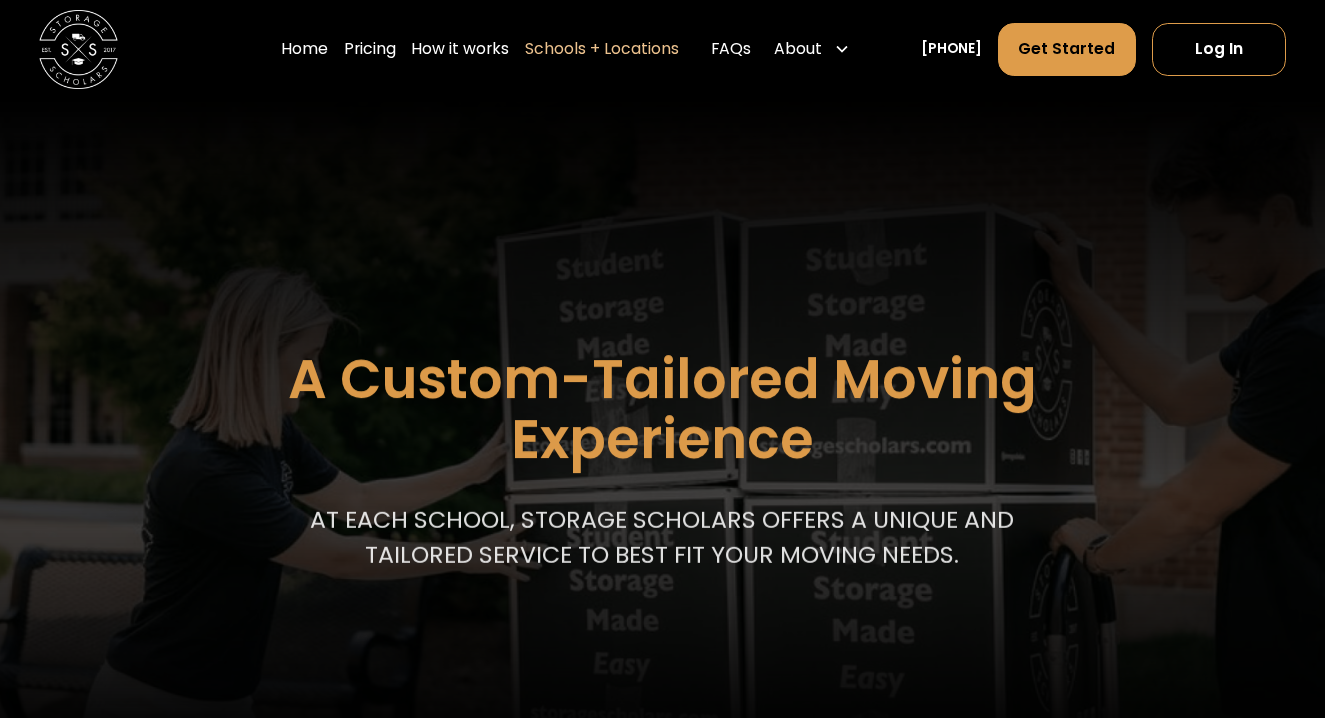scroll, scrollTop: 0, scrollLeft: 0, axis: both 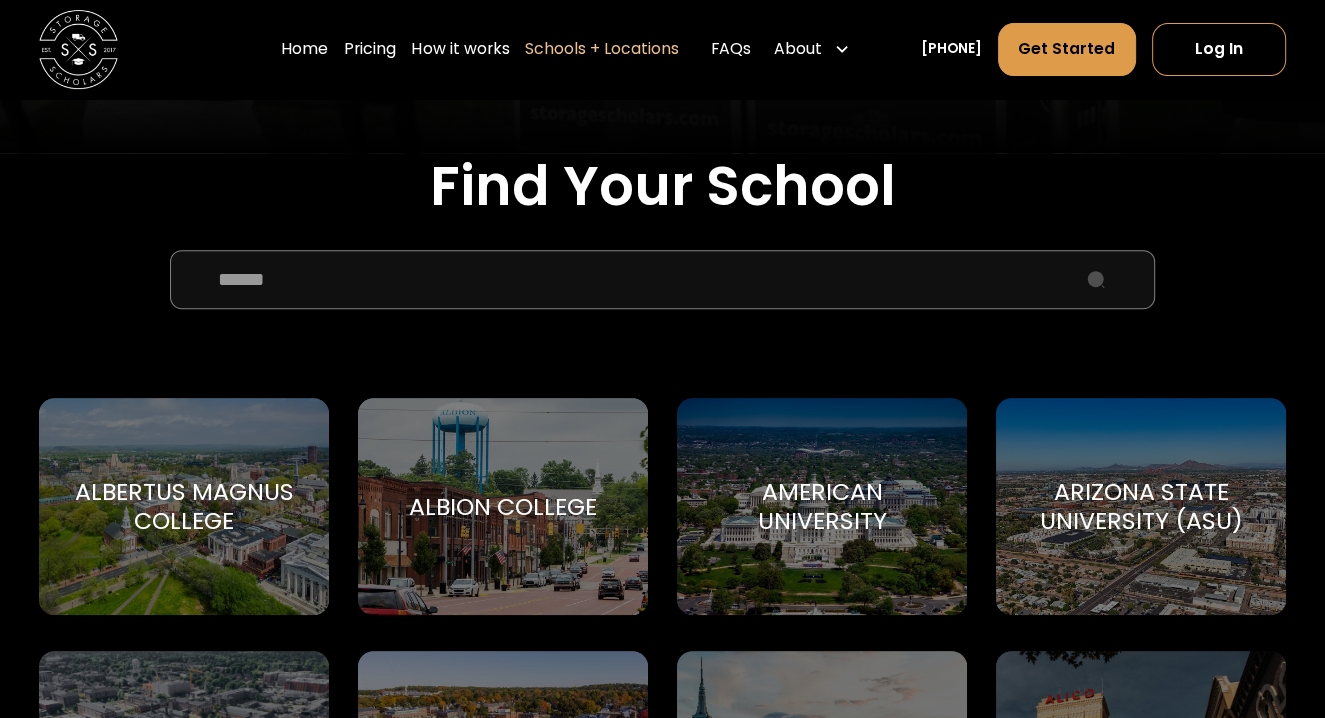 click at bounding box center [662, 279] 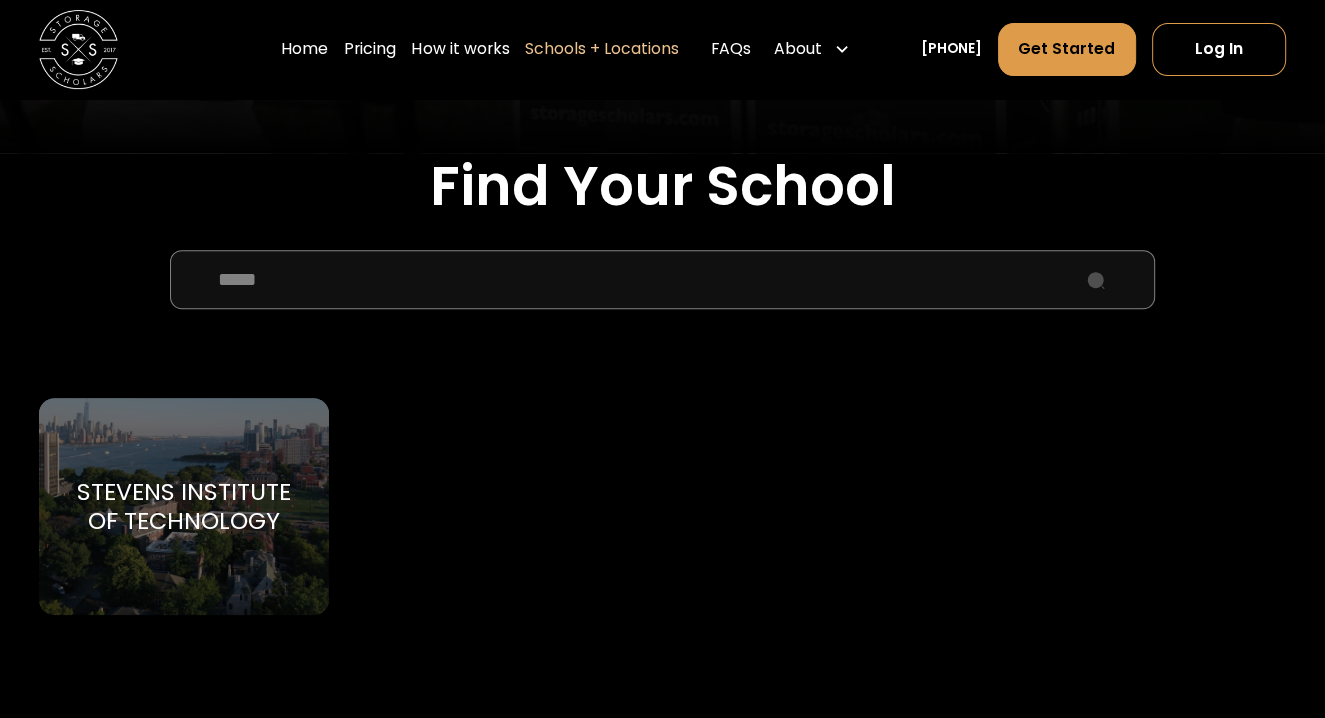 type on "*****" 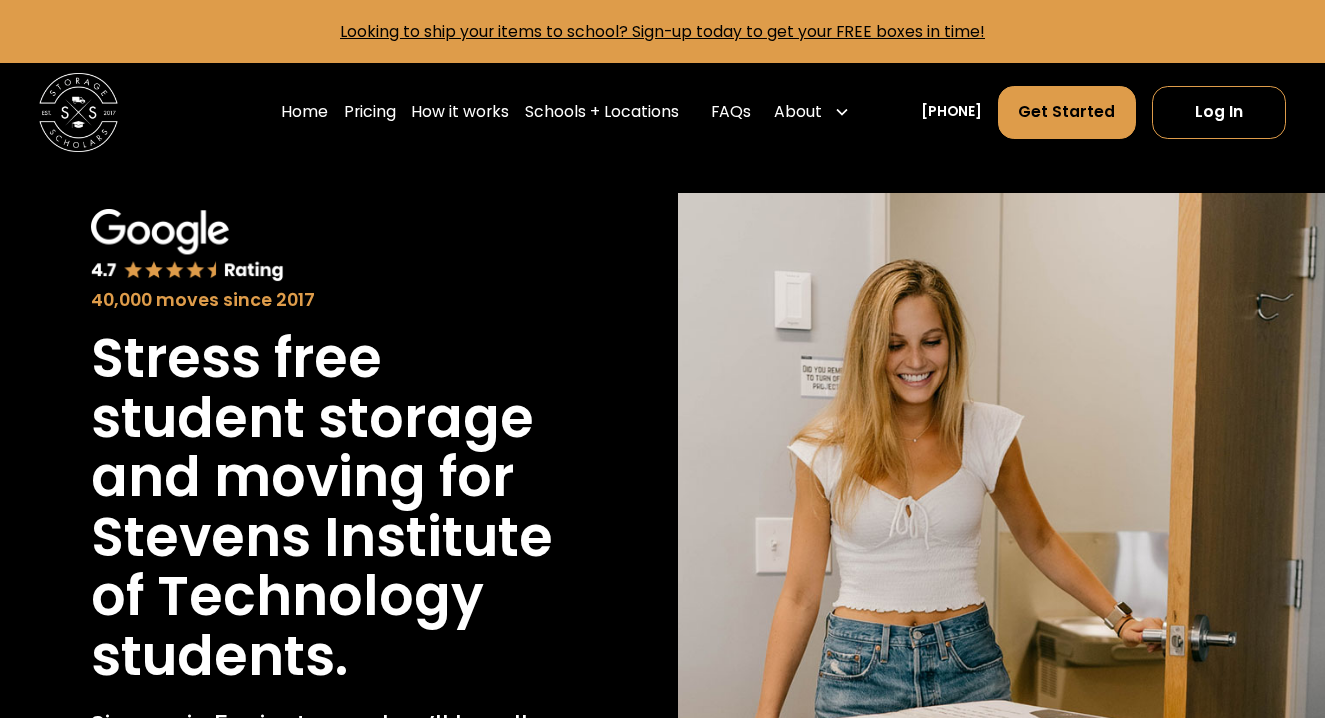 scroll, scrollTop: 0, scrollLeft: 0, axis: both 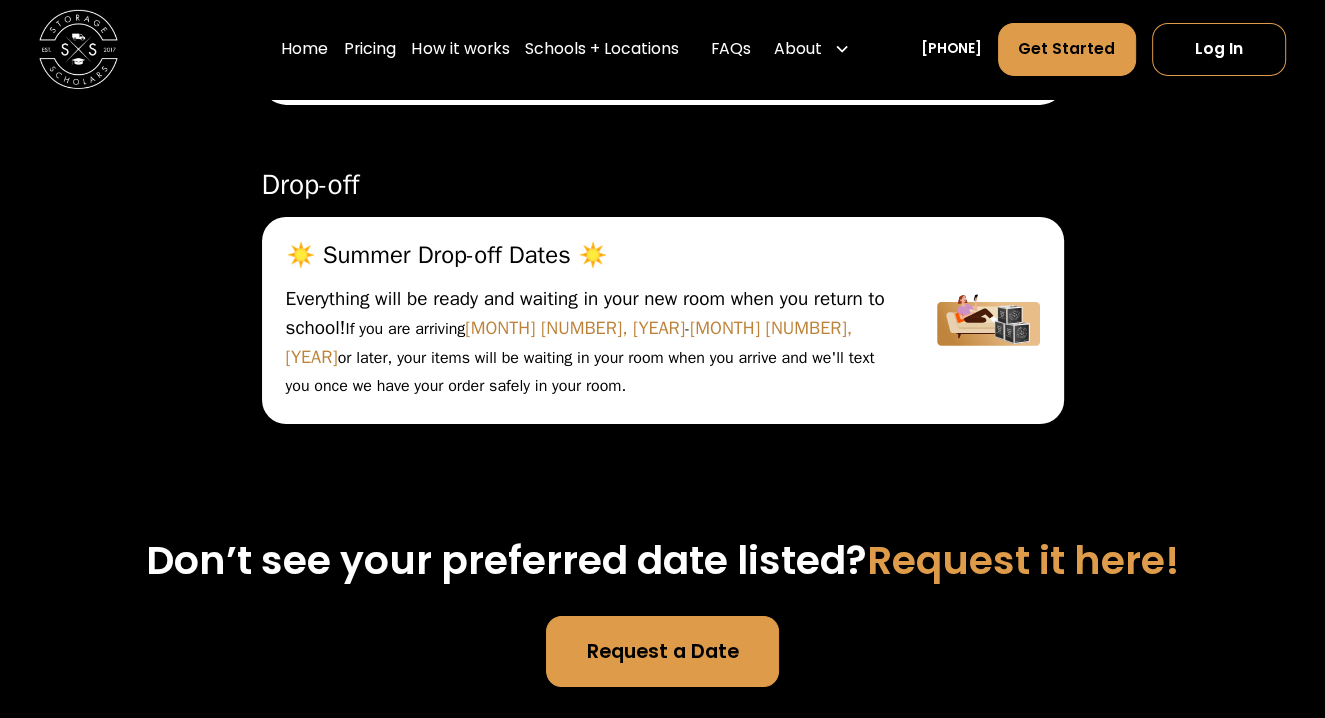 click on "On Campus
Off Campus
Pick-up
☀️ Summer Pick-up Dates ☀️
Lock your items in your room and go home!
Thanks to our partnership with your university, you don't need to be present when we move your stuff.
When you are done packing, lock up your room and leave anytime during final exam week
-
and we'll send you a text as soon as the items are picked up!
Our complimentary dates for your school are  not available quite yet .
Drop-off" at bounding box center (662, 109) 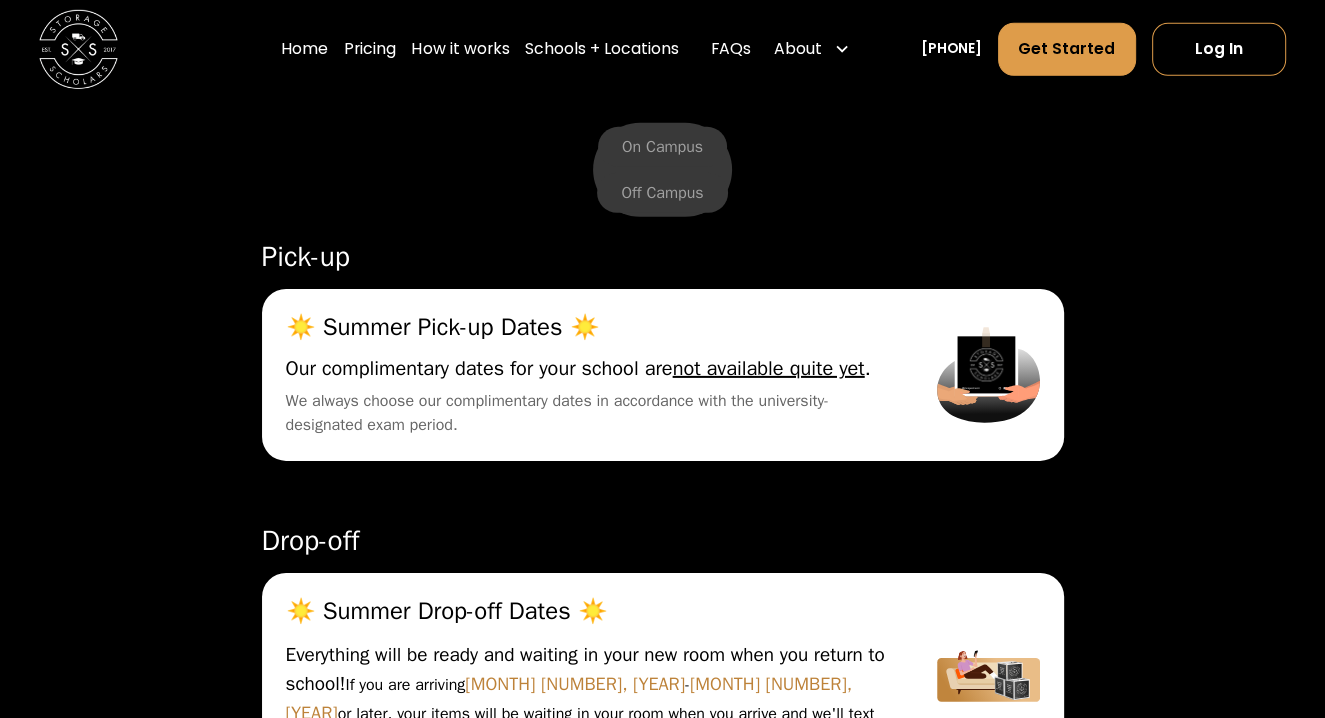 scroll, scrollTop: 5400, scrollLeft: 0, axis: vertical 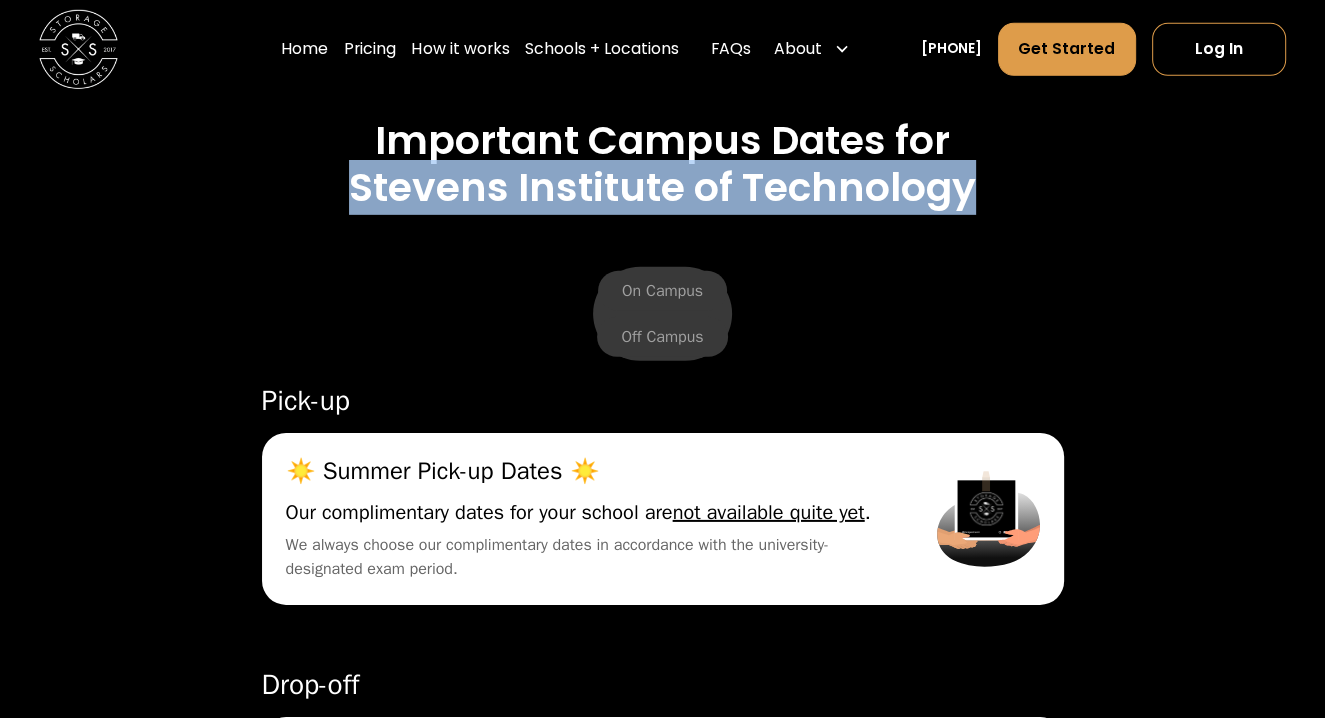 drag, startPoint x: 340, startPoint y: 198, endPoint x: 932, endPoint y: 201, distance: 592.0076 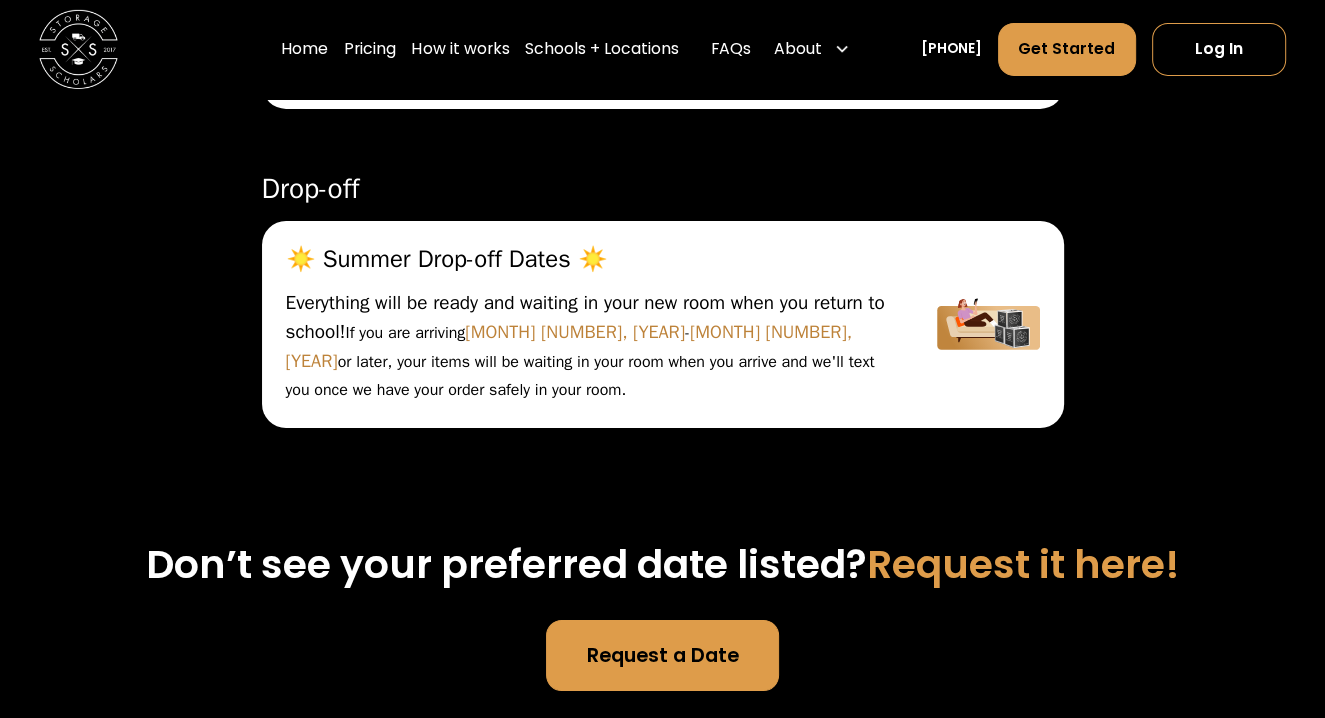 scroll, scrollTop: 5900, scrollLeft: 0, axis: vertical 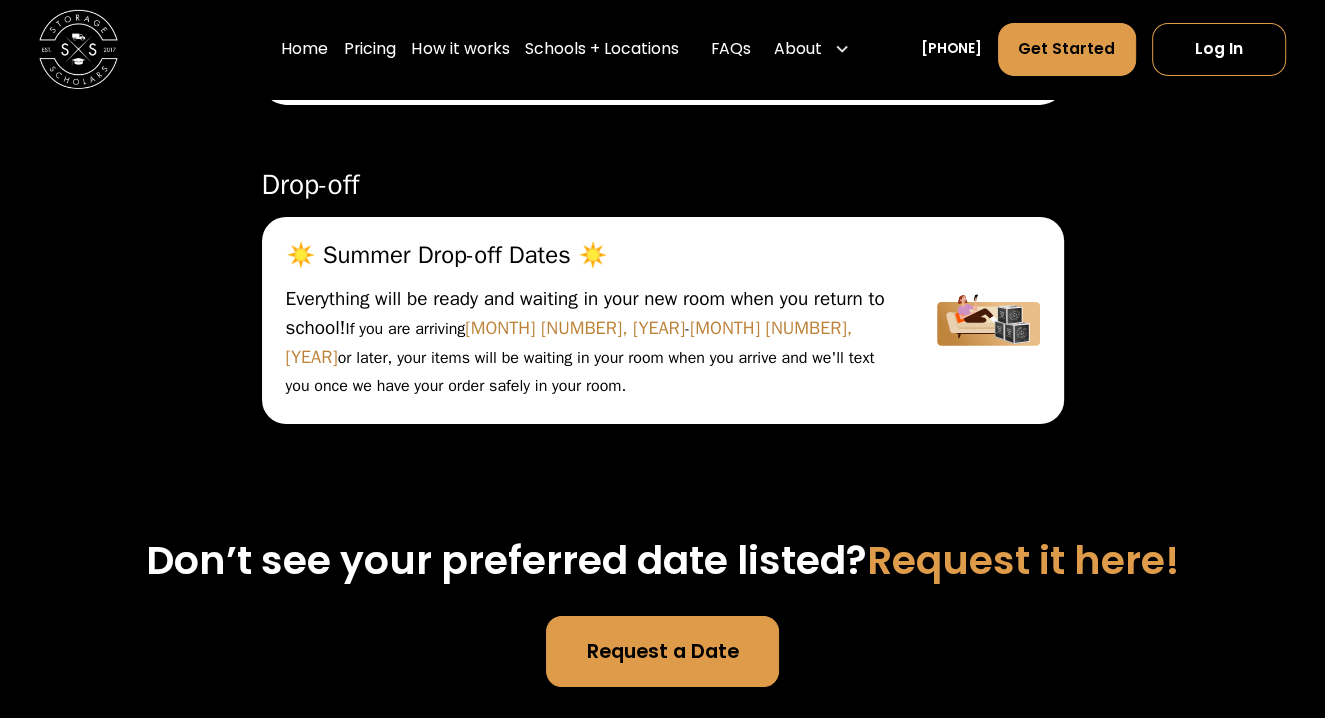 click on "Summer Storage December 20-21, [YEAR] December Pick-Ups (for Spring and Summer Storage) December 20-21, [YEAR] December Pick-Ups (for Spring and Summer Storage) Winter Storage December 20-21, [YEAR] December Pick-Ups (for Spring and Summer Storage) December 20-21, [YEAR] December Pick-Ups (for Spring and Summer Storage) Important Campus Dates for [INSTITUTION]
On Campus
Off Campus
Pick-up
☀️ Summer Pick-up Dates ☀️
Lock your items in your room and go home!
-
and we'll send you a text as soon as the items are picked up!
Our complimentary dates for your school are  not available quite yet .
-" at bounding box center [662, 135] 